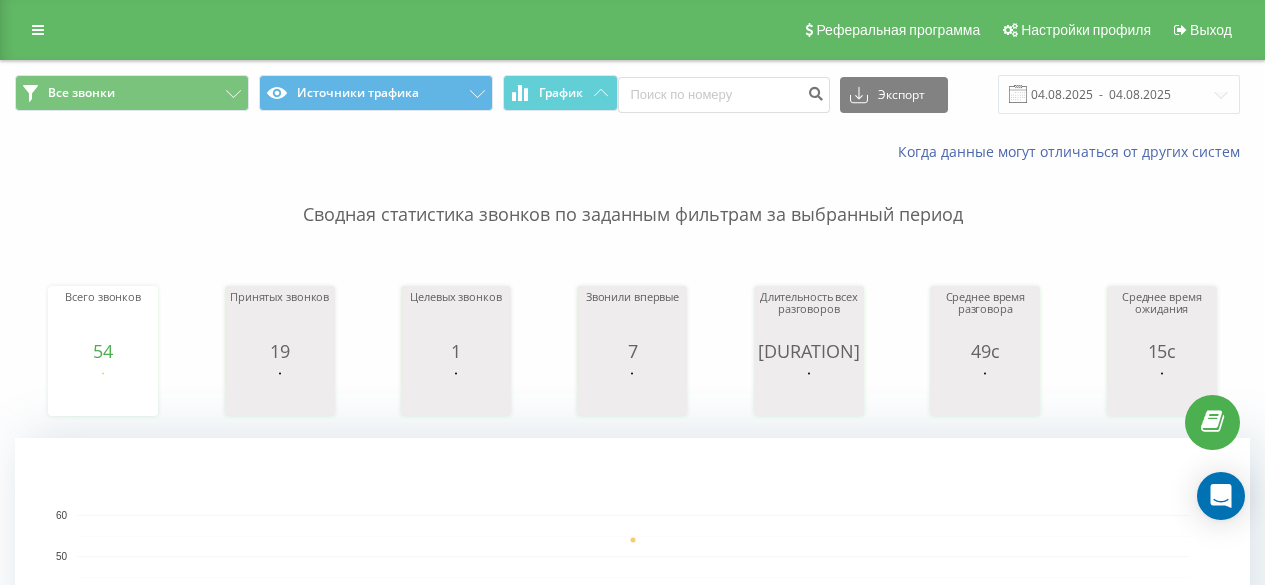 scroll, scrollTop: 700, scrollLeft: 0, axis: vertical 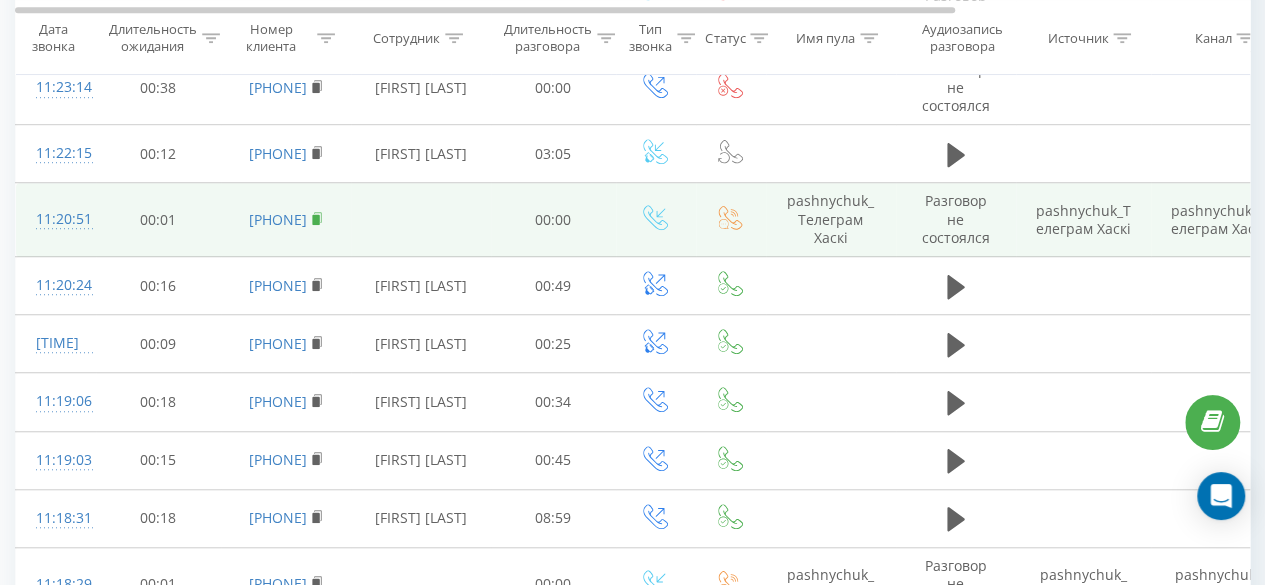 click 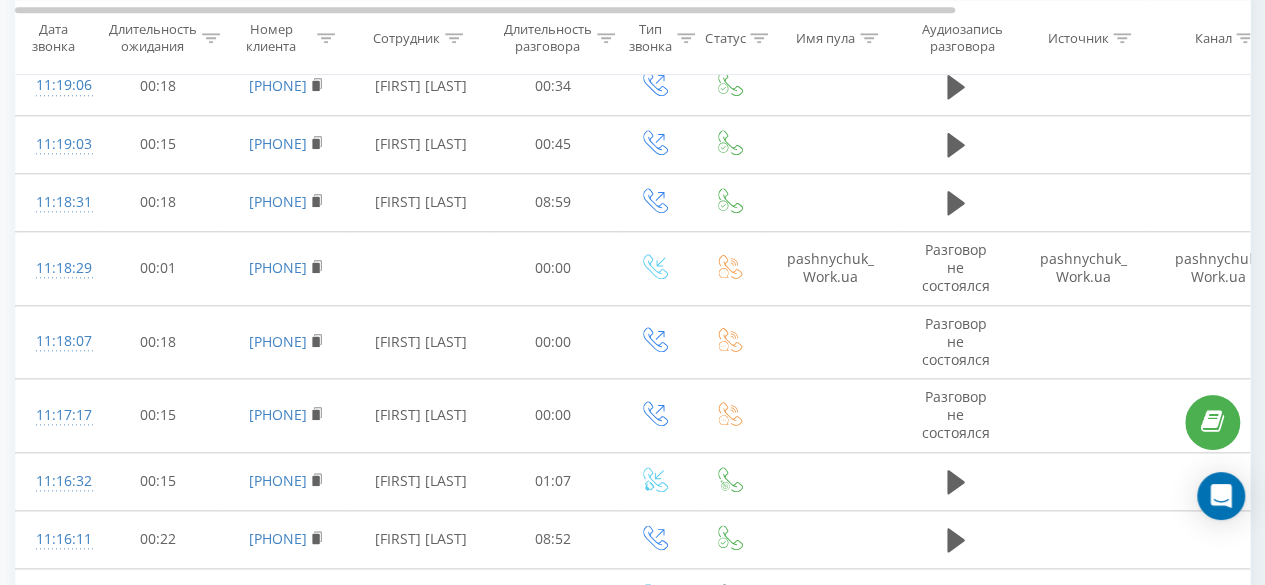 scroll, scrollTop: 4800, scrollLeft: 0, axis: vertical 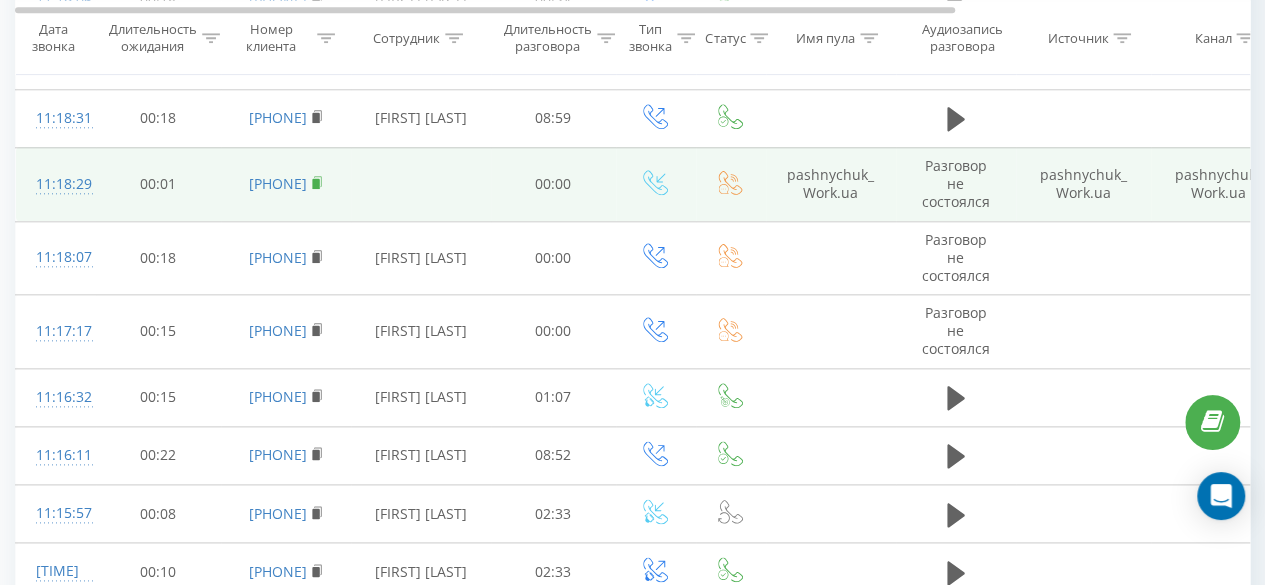 click 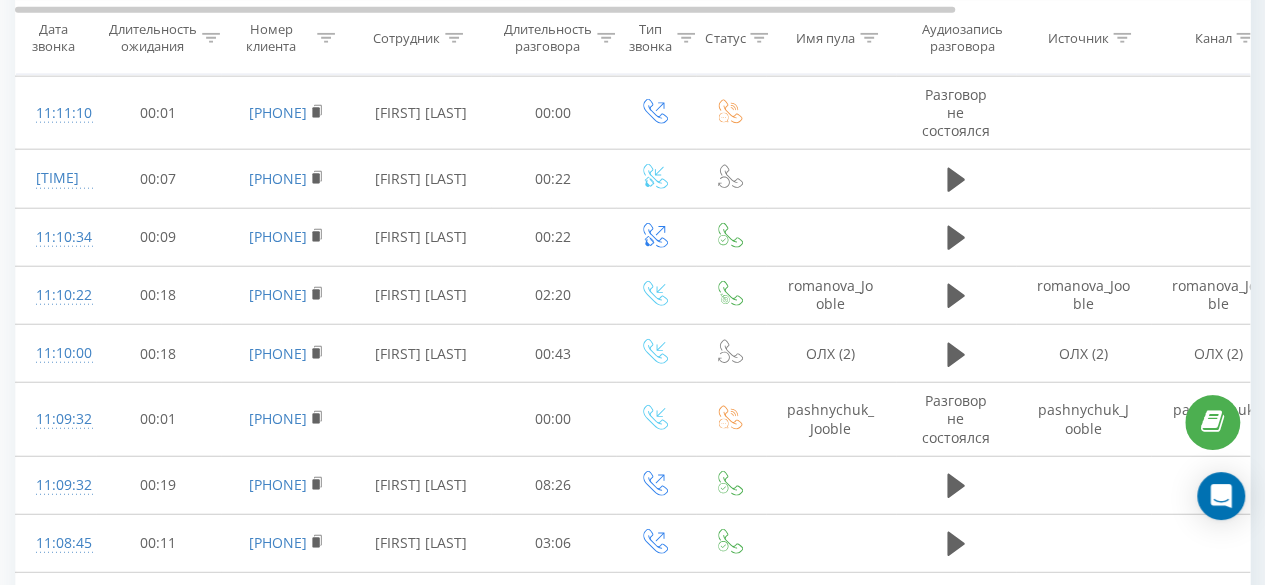 scroll, scrollTop: 6300, scrollLeft: 0, axis: vertical 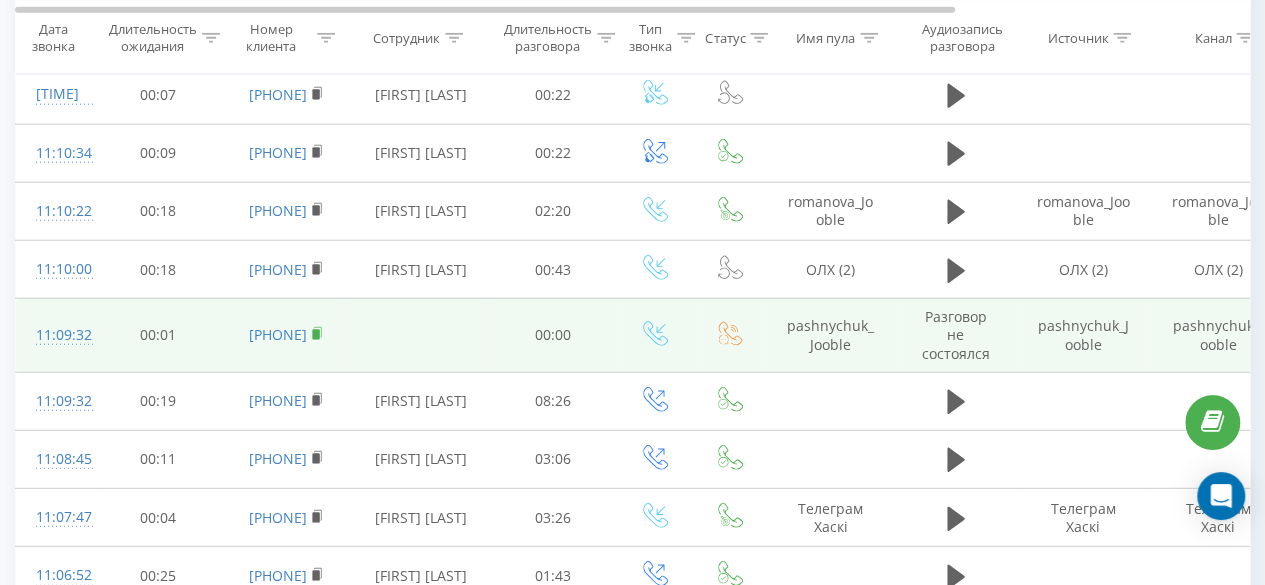 click 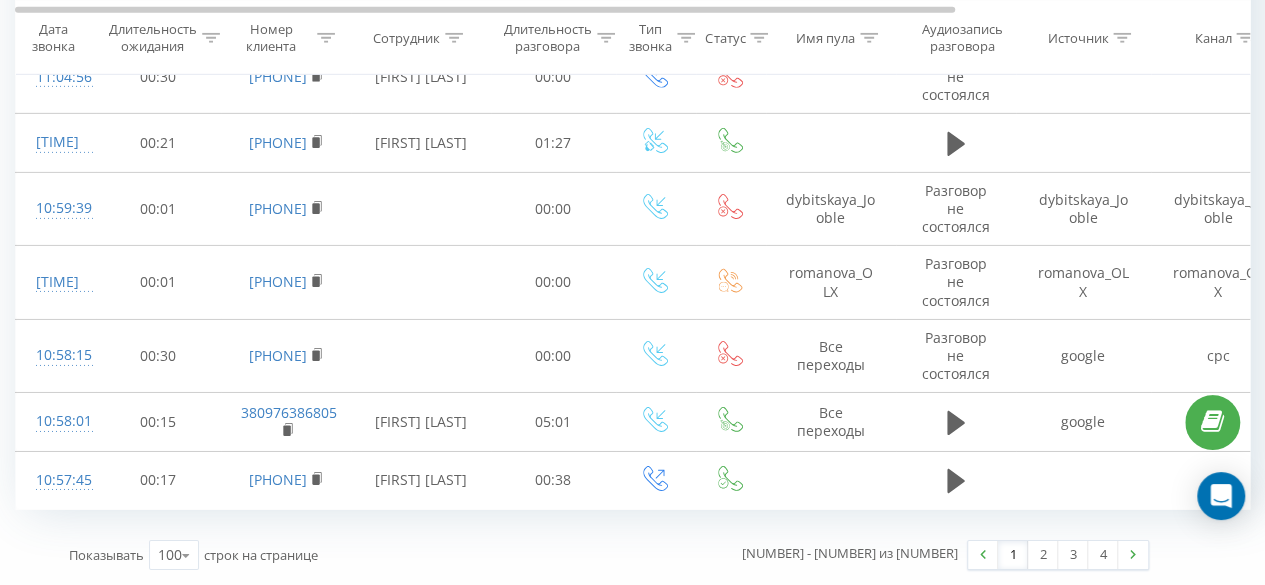 scroll, scrollTop: 7008, scrollLeft: 0, axis: vertical 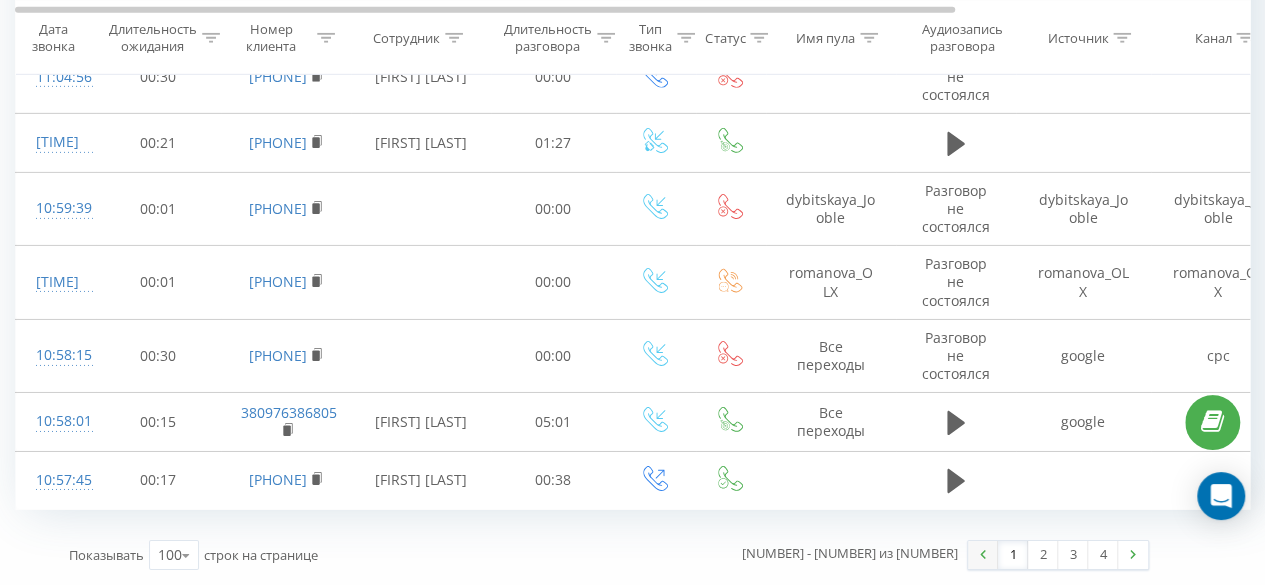 click on "2" at bounding box center [1043, 555] 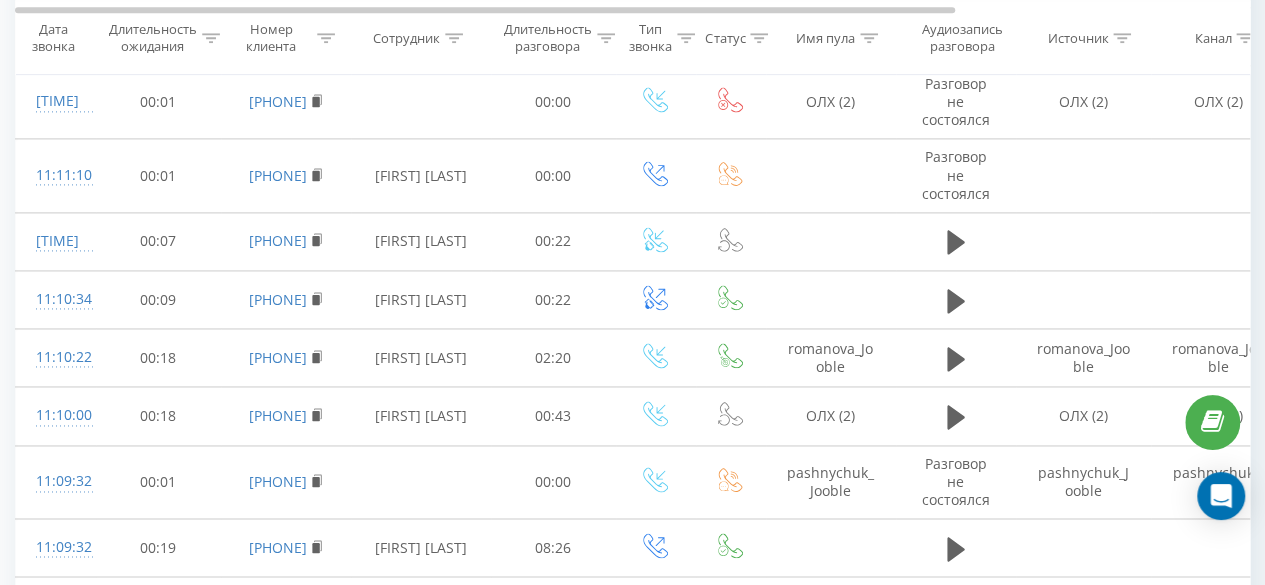 scroll, scrollTop: 1412, scrollLeft: 0, axis: vertical 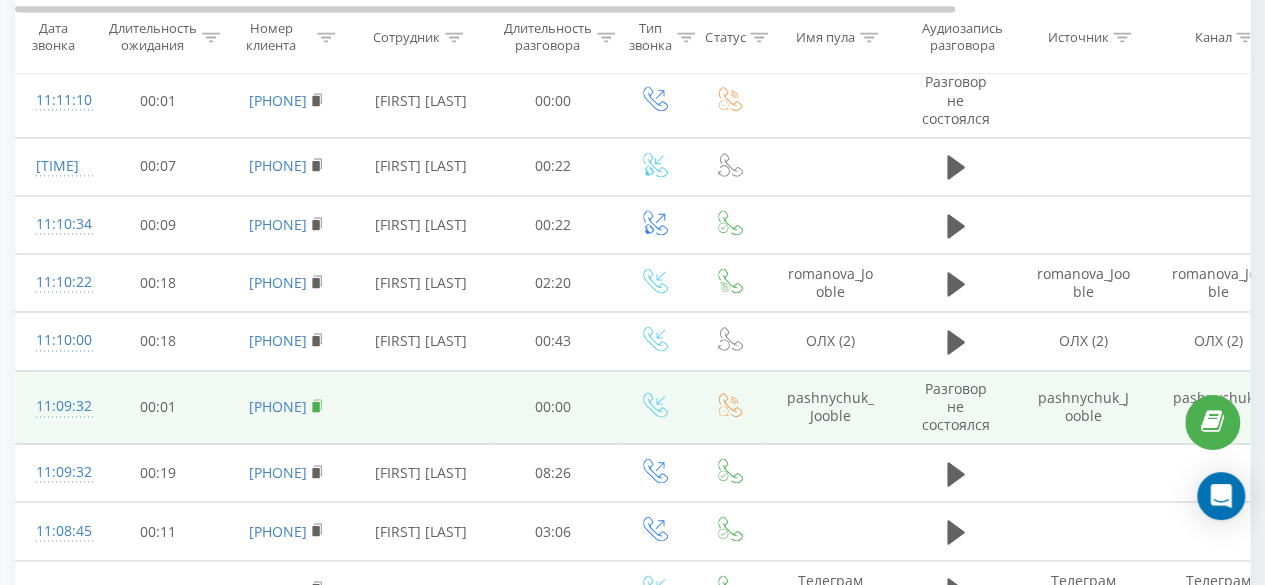 click 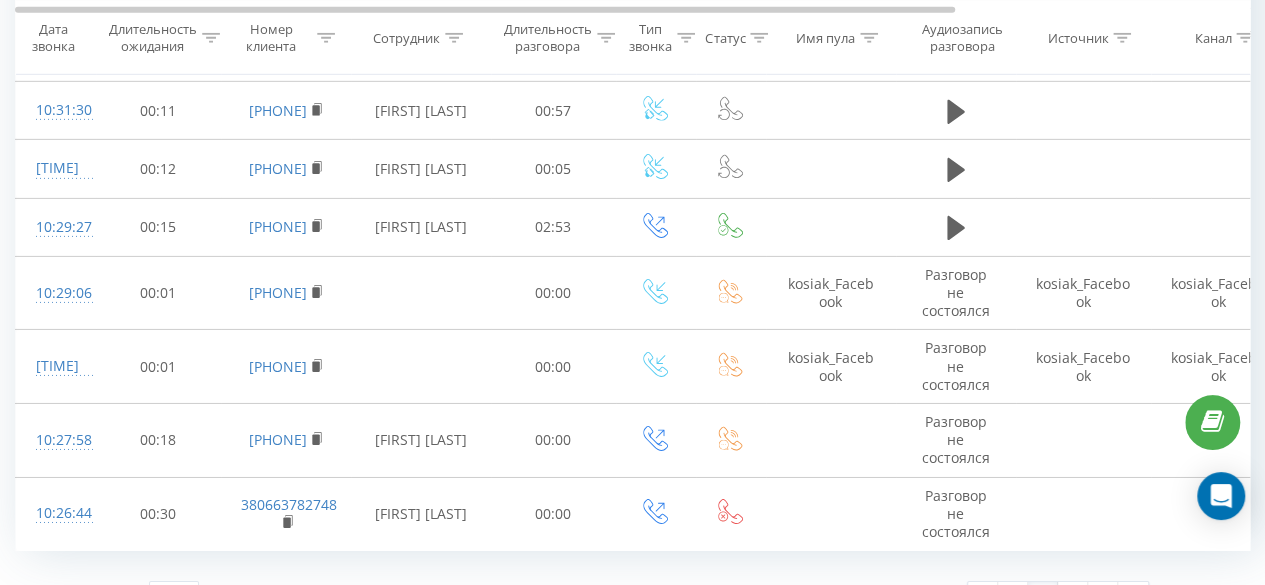 scroll, scrollTop: 6978, scrollLeft: 0, axis: vertical 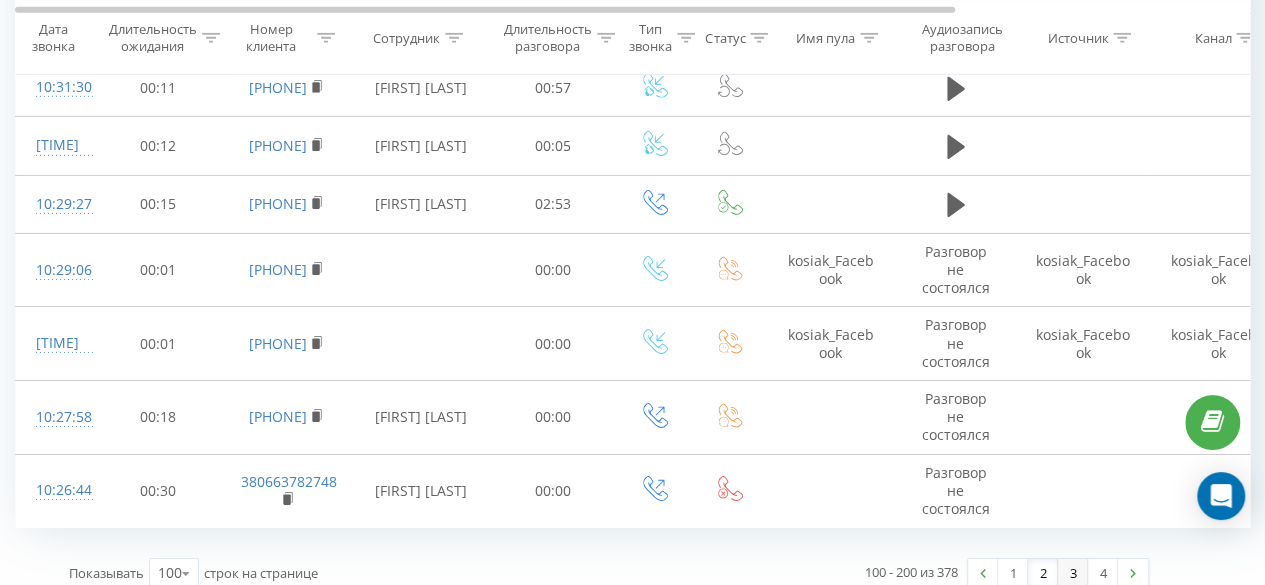 click on "3" at bounding box center (1073, 573) 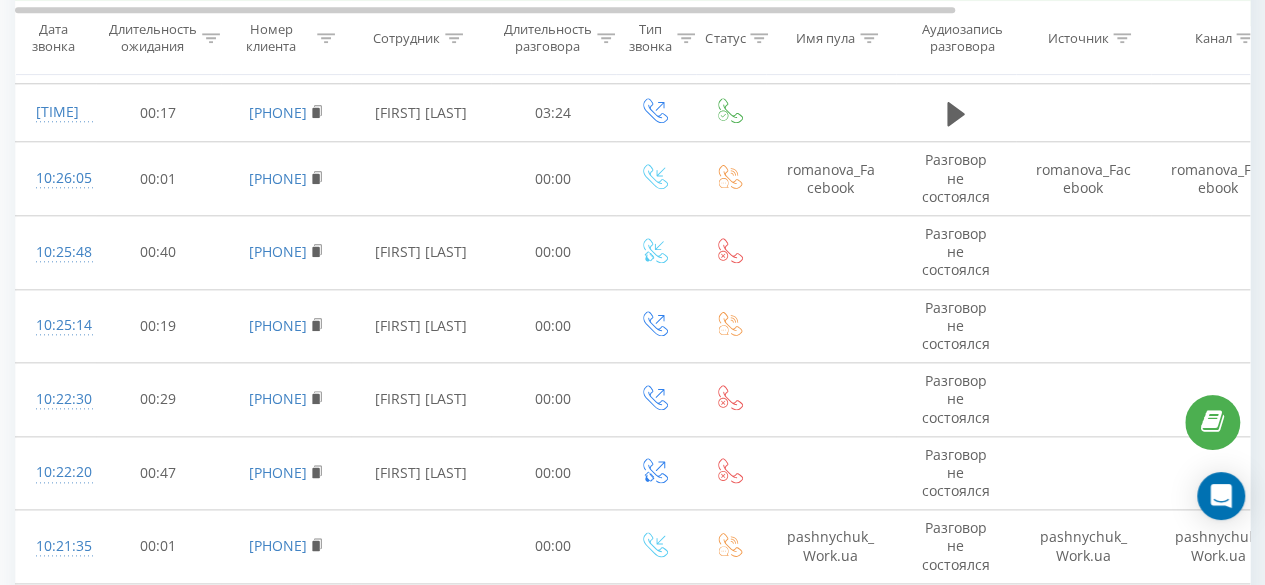 scroll, scrollTop: 1112, scrollLeft: 0, axis: vertical 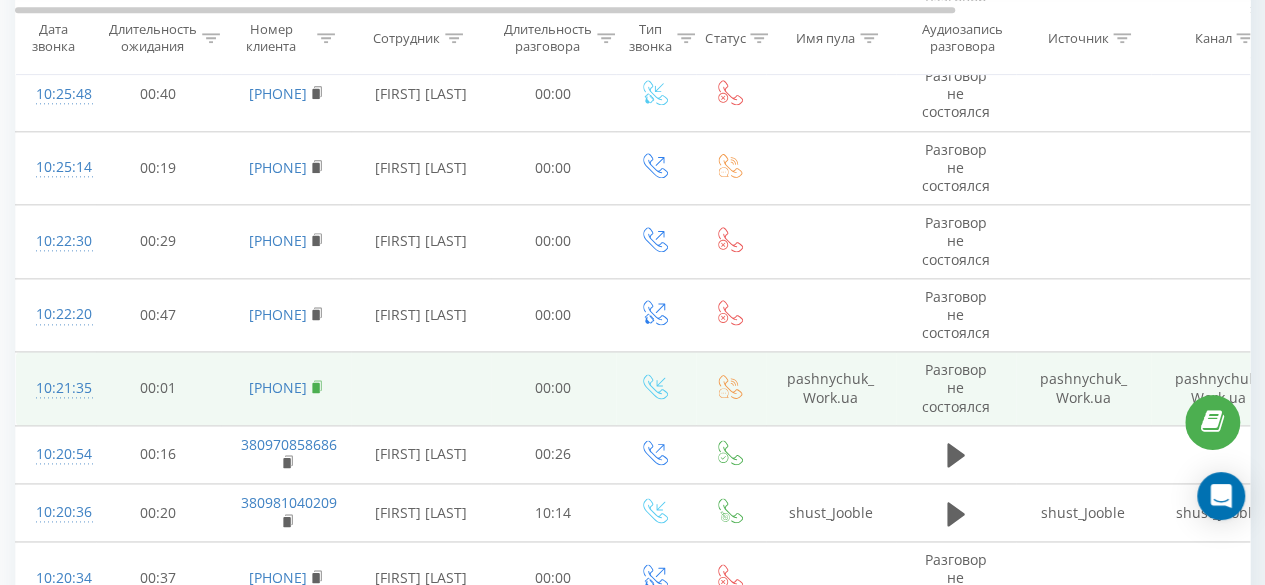 click 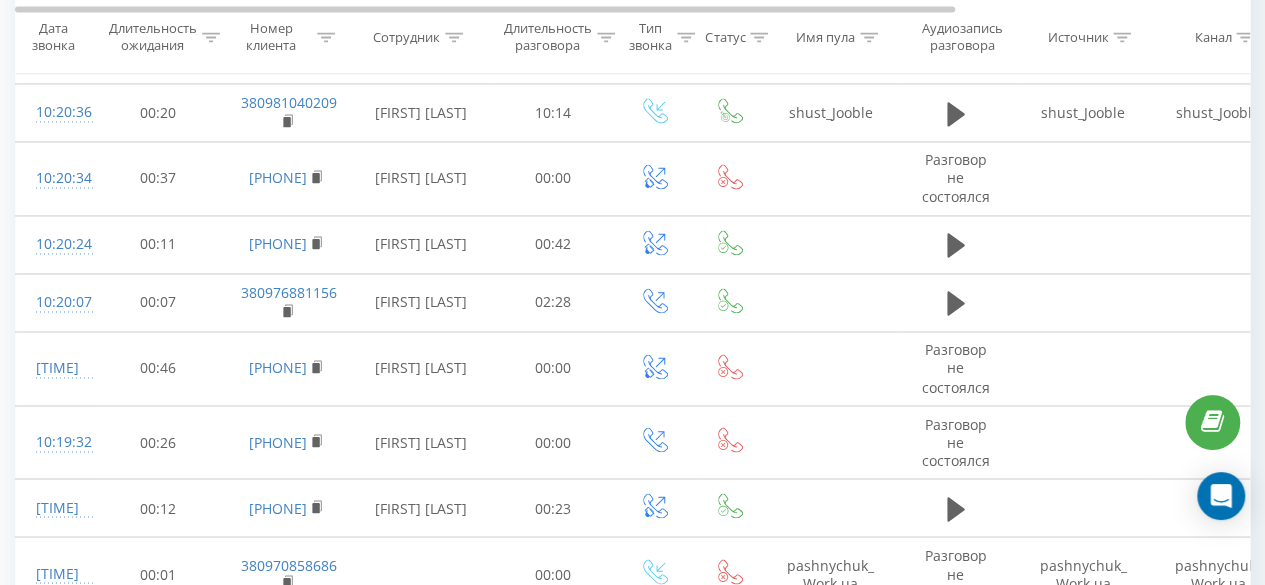 scroll, scrollTop: 1812, scrollLeft: 0, axis: vertical 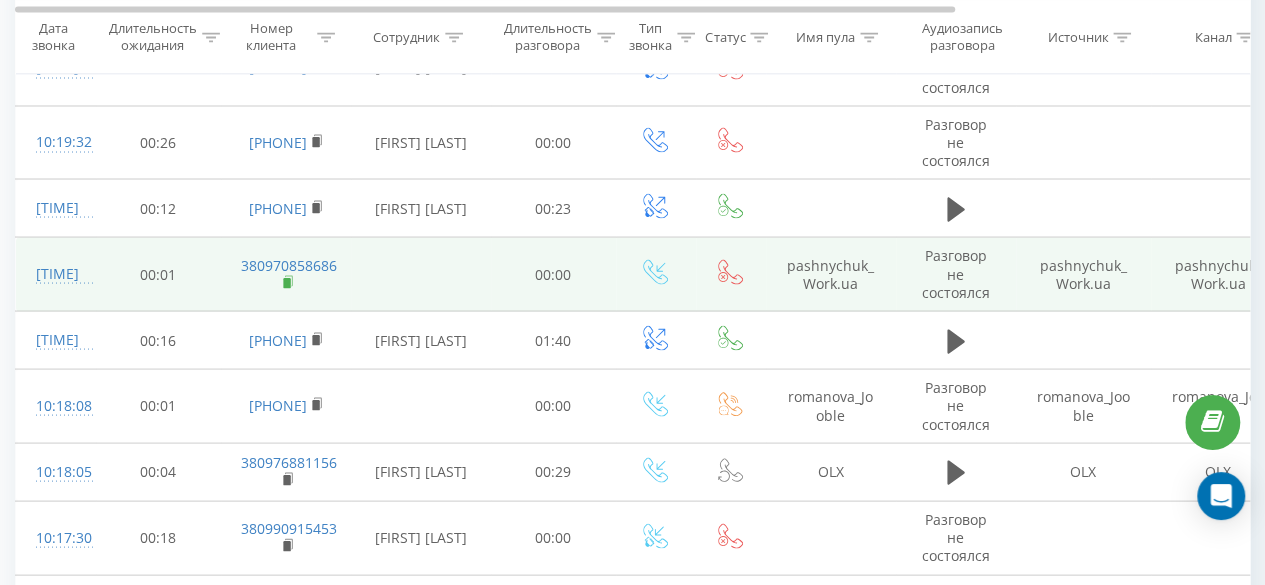 click 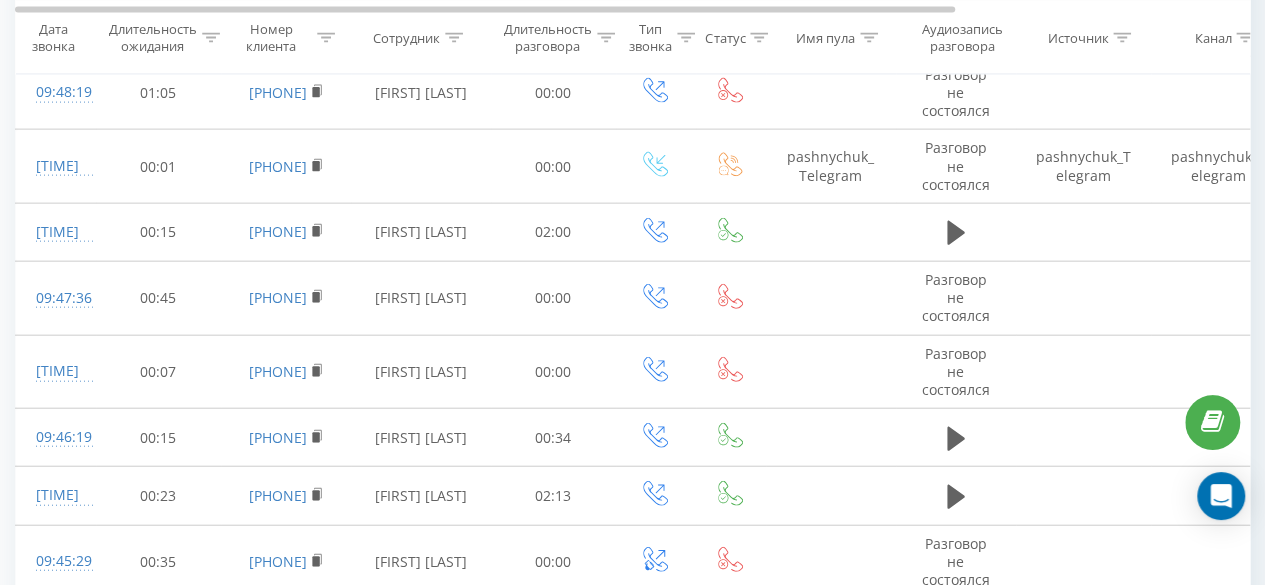 scroll, scrollTop: 6012, scrollLeft: 0, axis: vertical 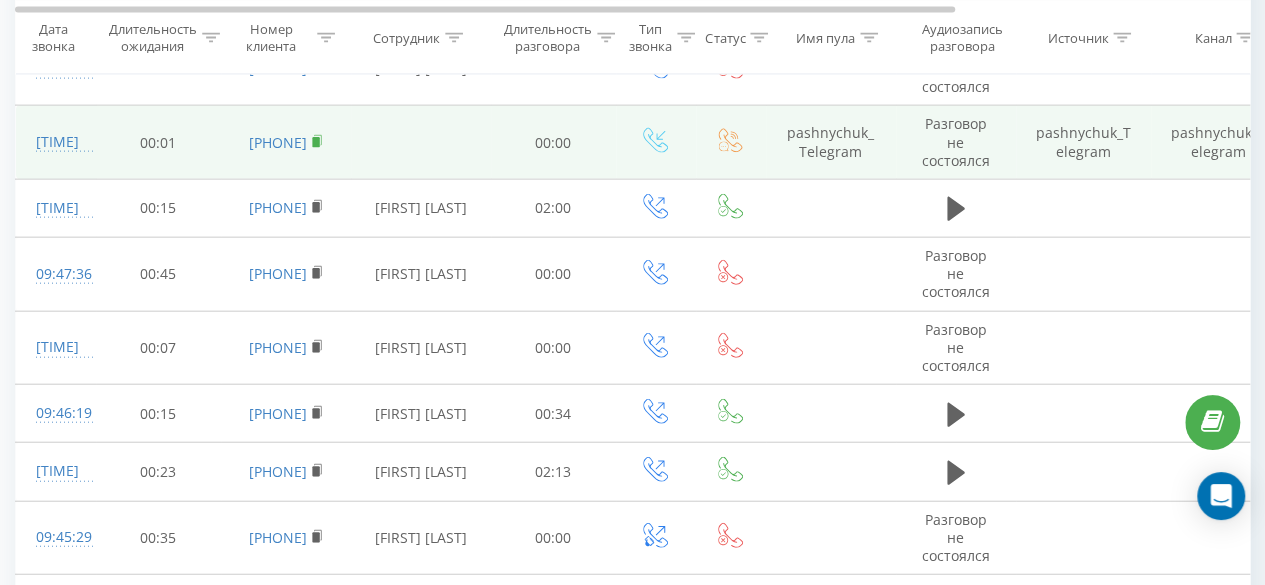 click 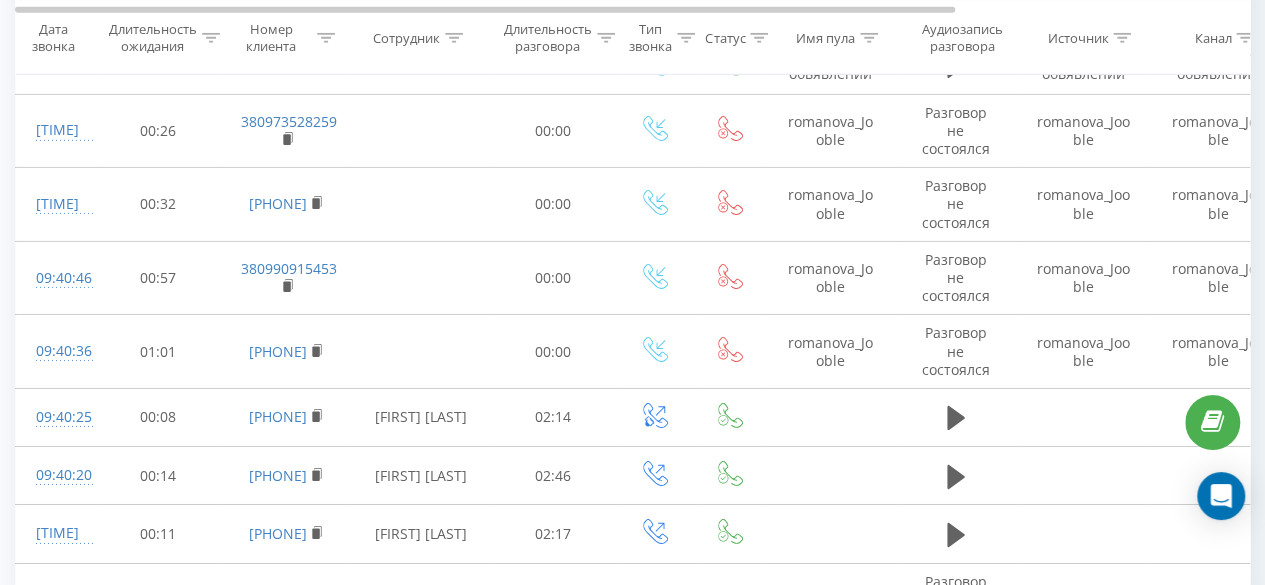 scroll, scrollTop: 7086, scrollLeft: 0, axis: vertical 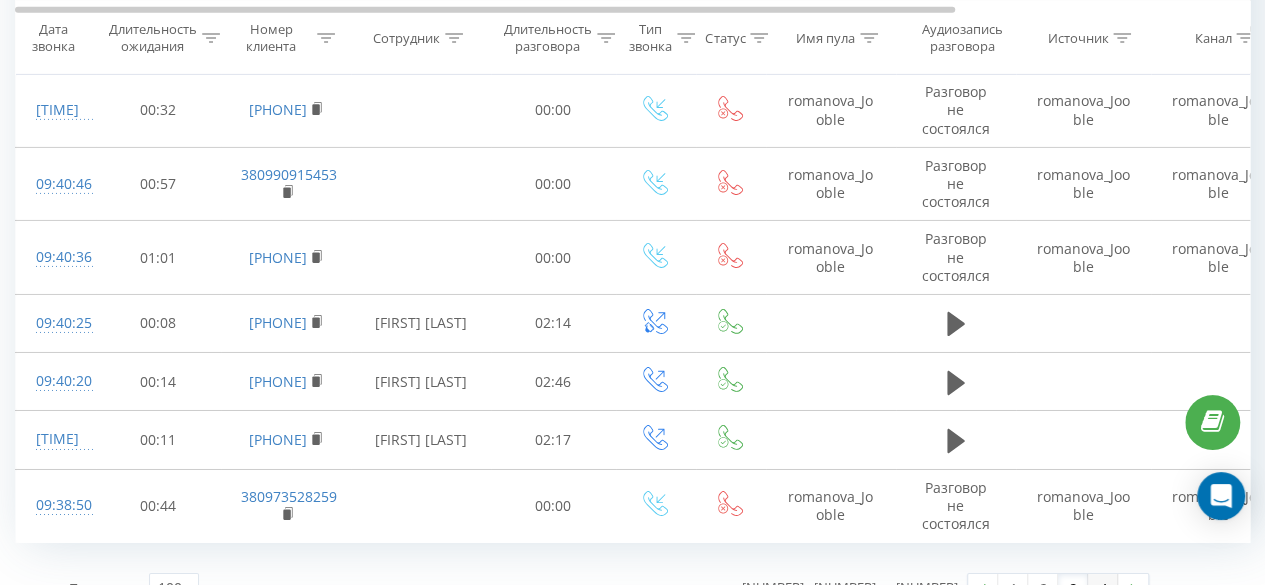 click on "4" at bounding box center [1103, 588] 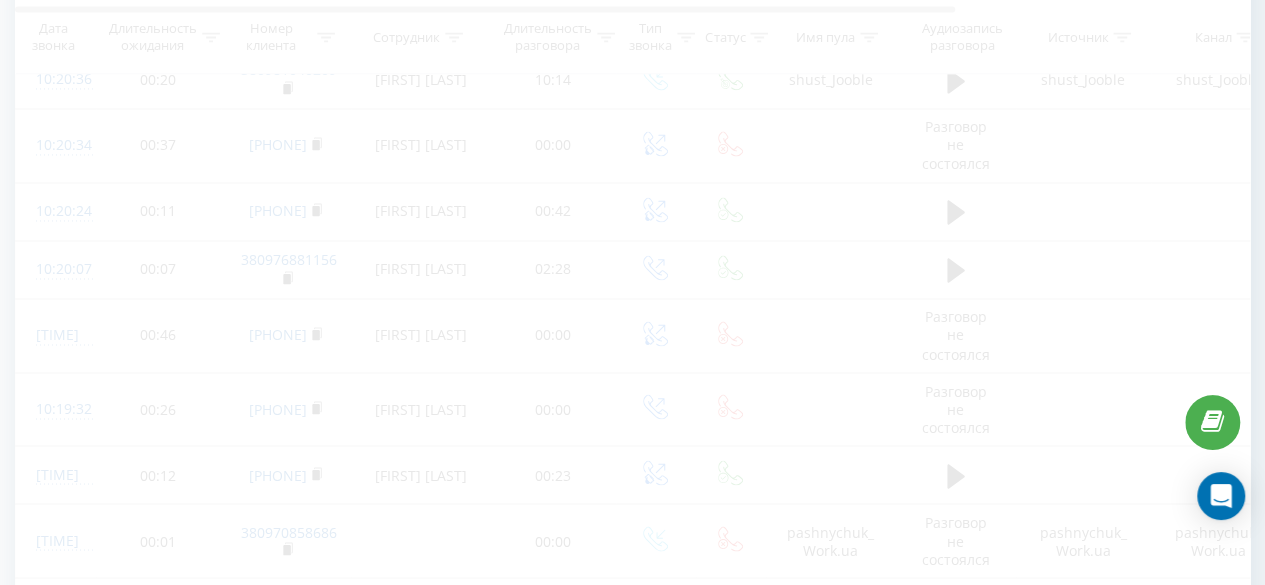 scroll, scrollTop: 812, scrollLeft: 0, axis: vertical 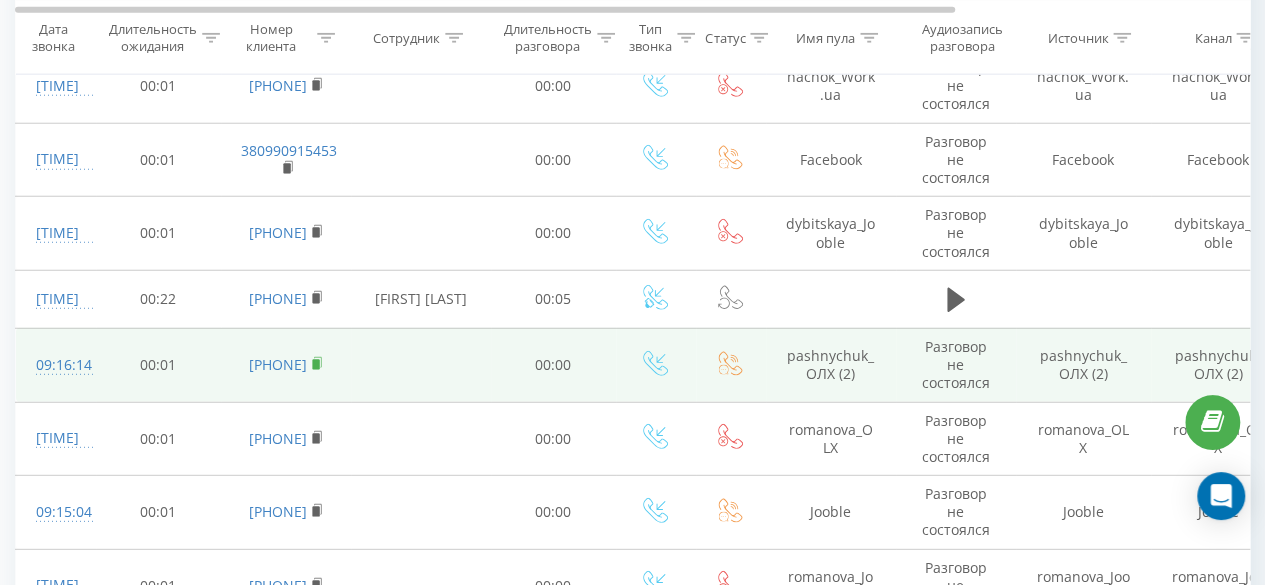 click 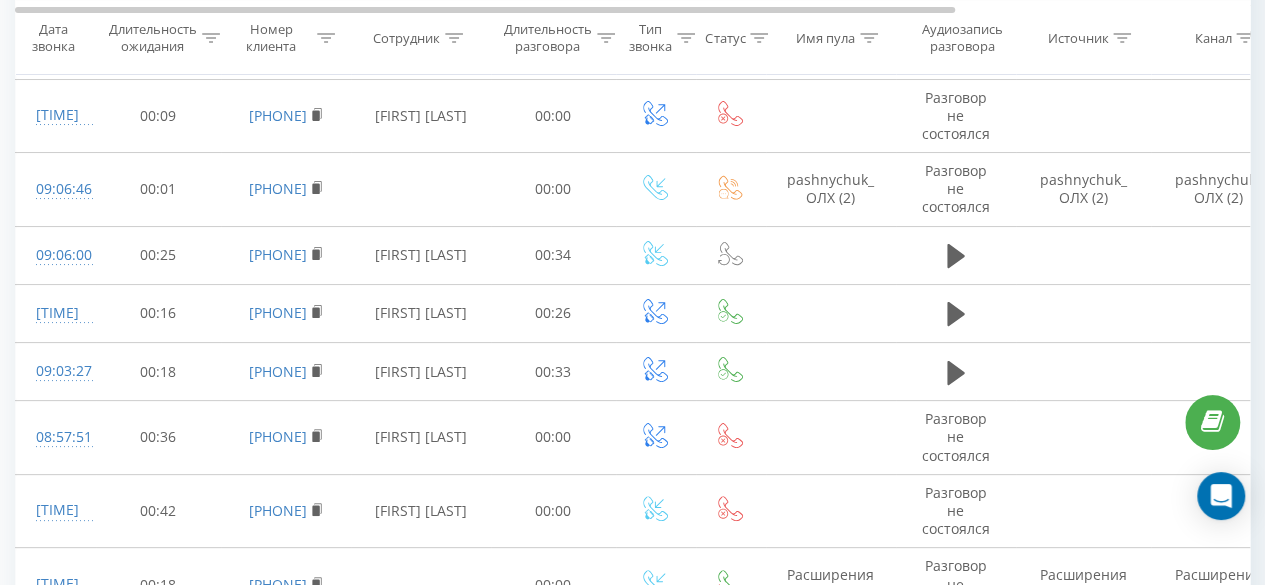 scroll, scrollTop: 3812, scrollLeft: 0, axis: vertical 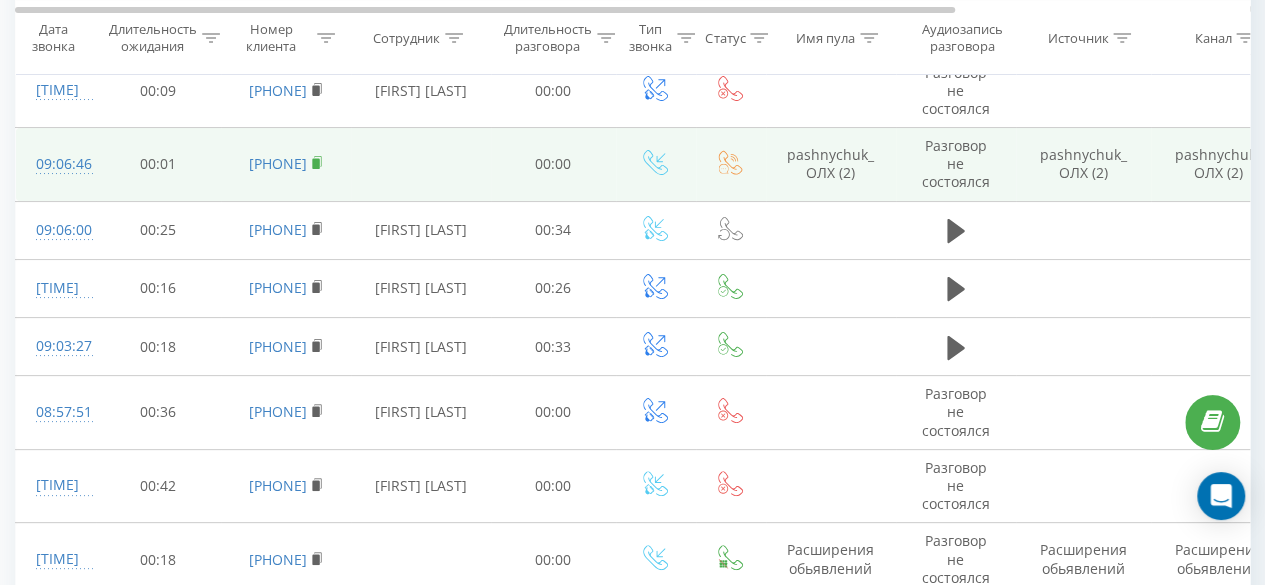 click 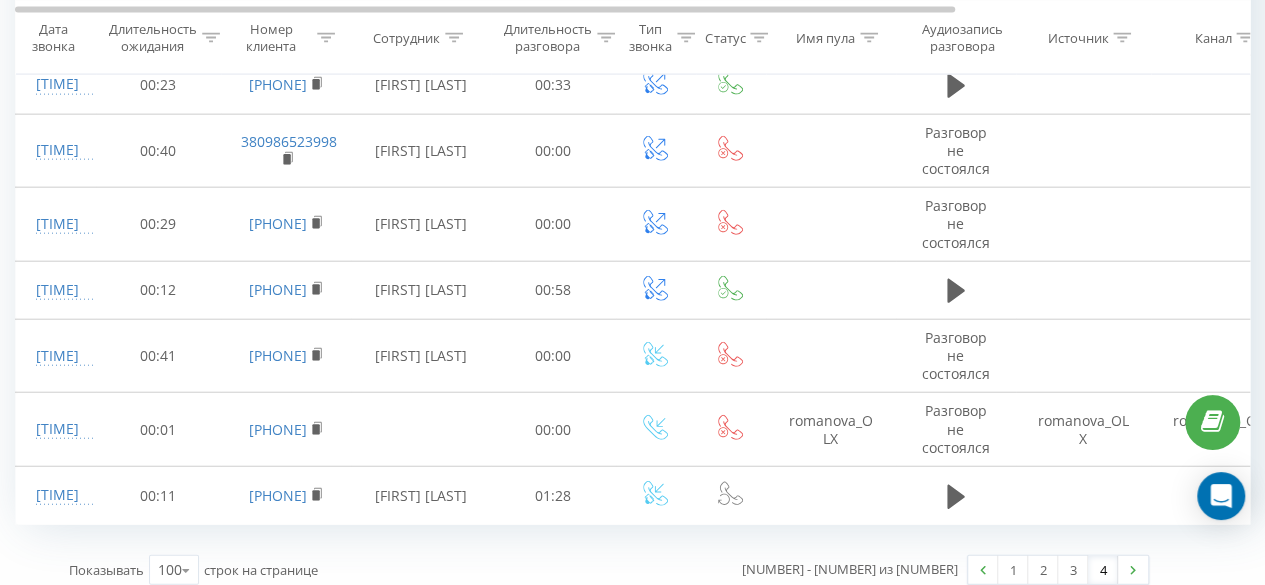 scroll, scrollTop: 6098, scrollLeft: 0, axis: vertical 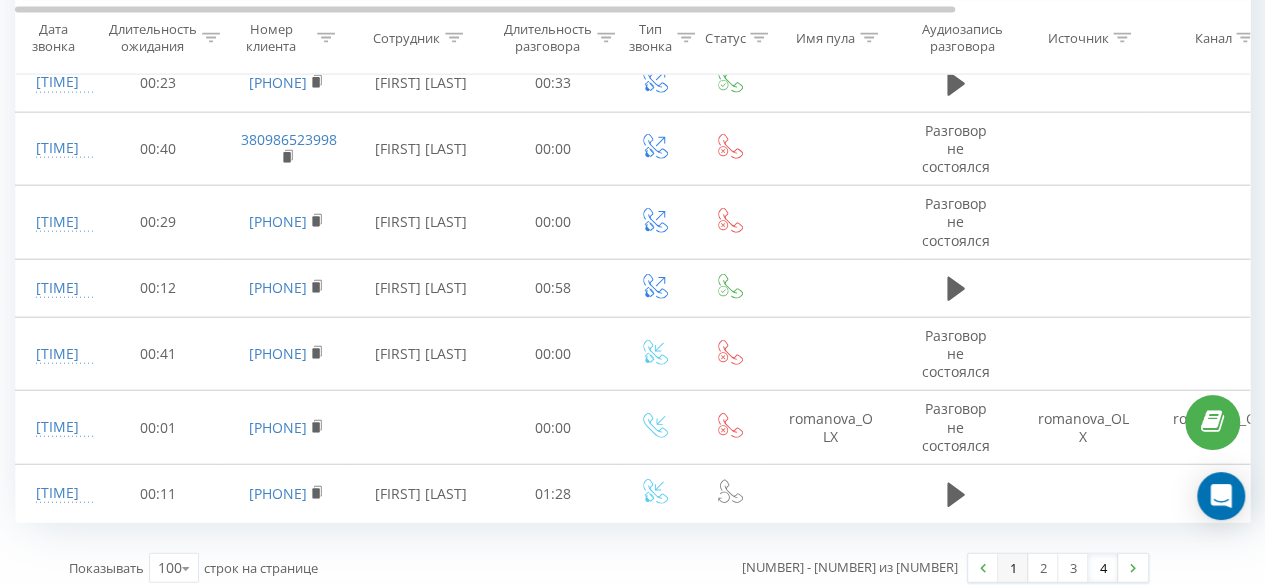 click on "1" at bounding box center [1013, 568] 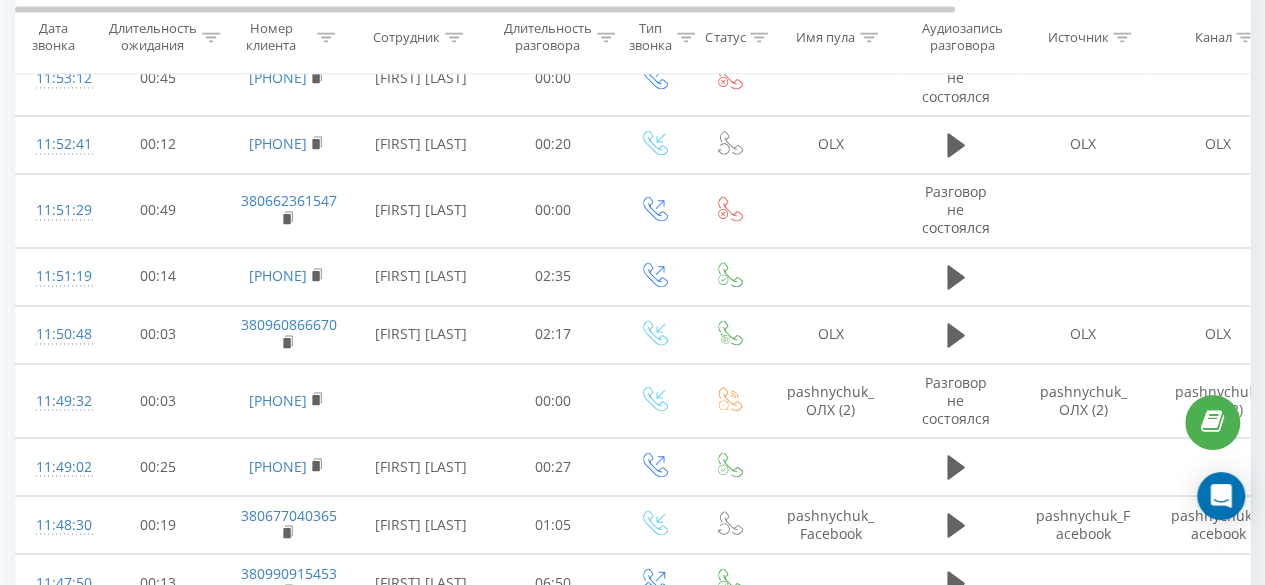 scroll, scrollTop: 1612, scrollLeft: 0, axis: vertical 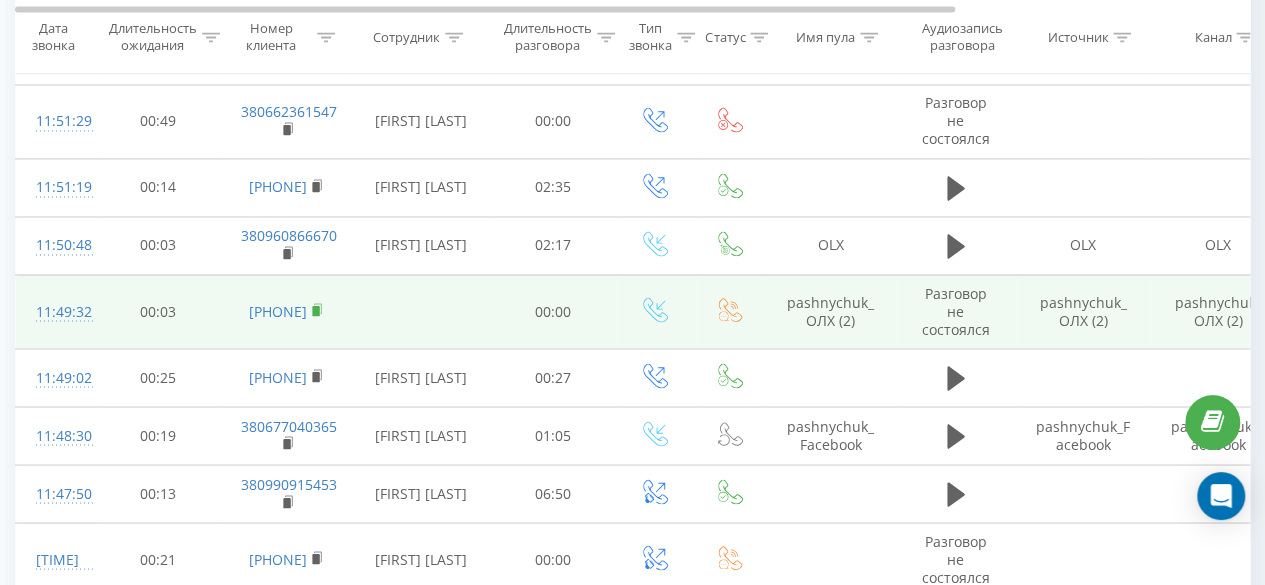 click 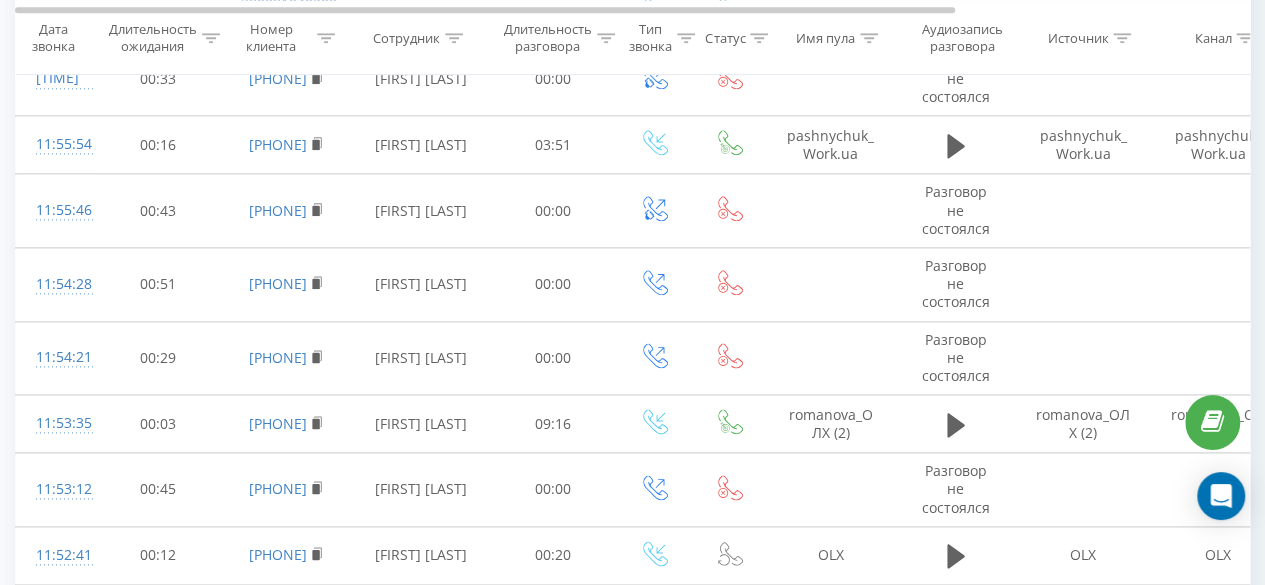 scroll, scrollTop: 812, scrollLeft: 0, axis: vertical 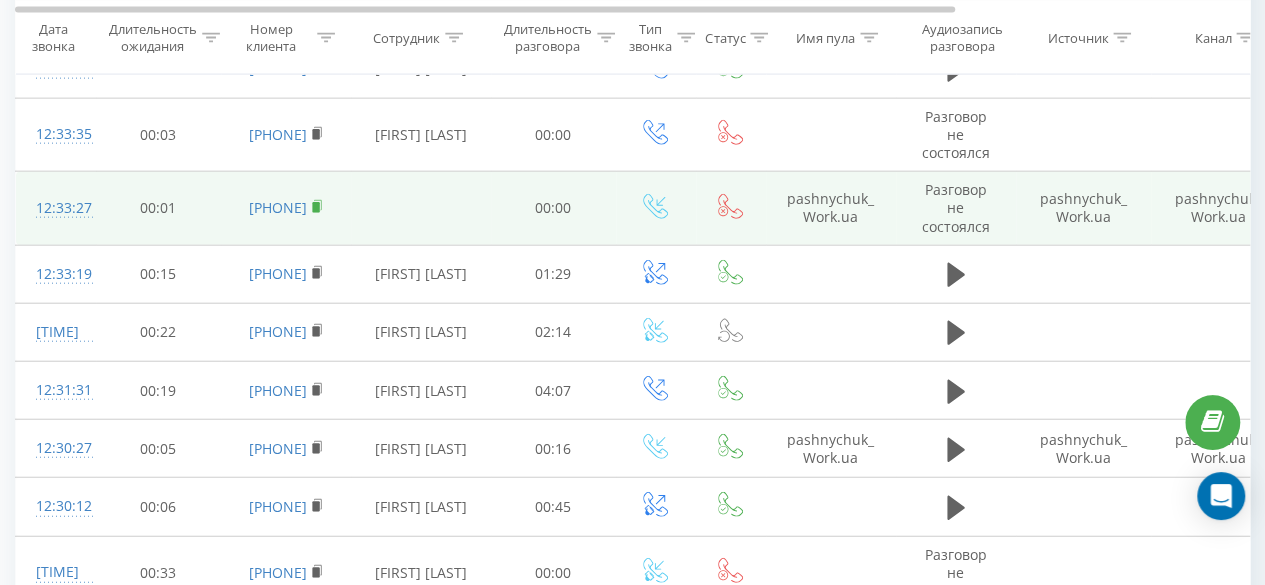 click 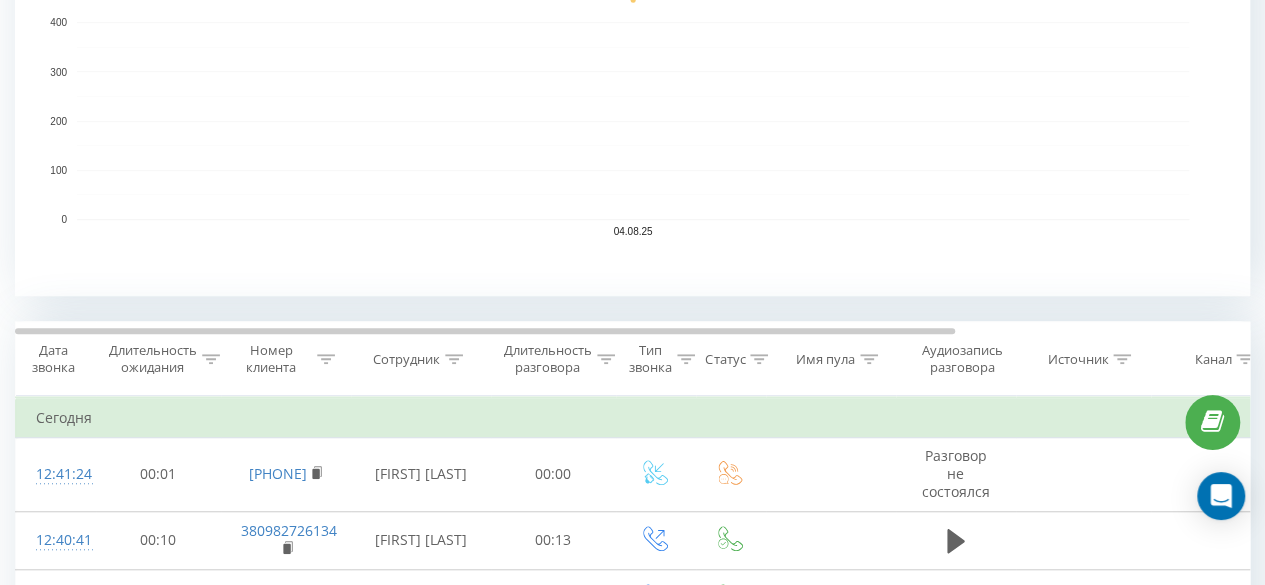 scroll, scrollTop: 600, scrollLeft: 0, axis: vertical 